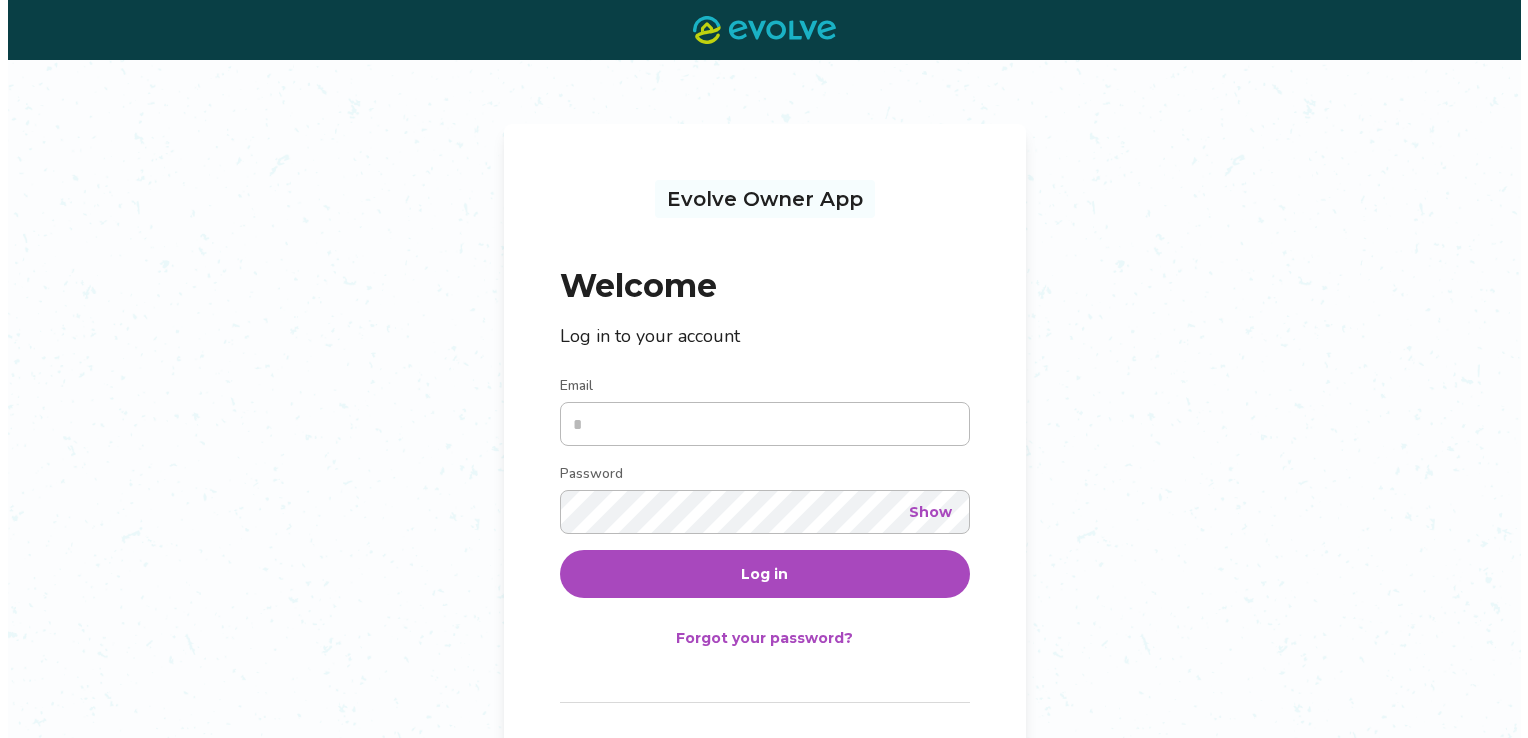 scroll, scrollTop: 0, scrollLeft: 0, axis: both 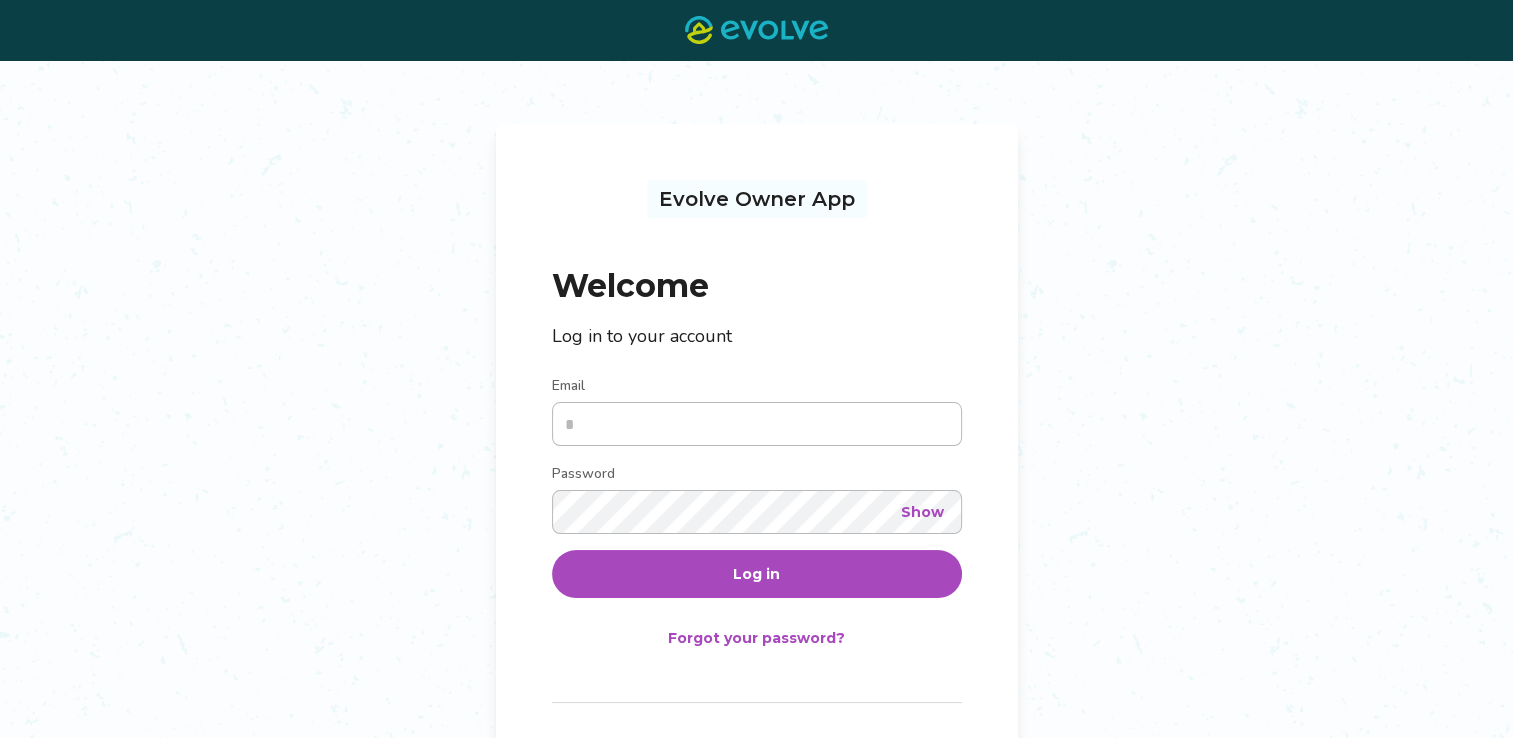 click on "Email" at bounding box center (757, 424) 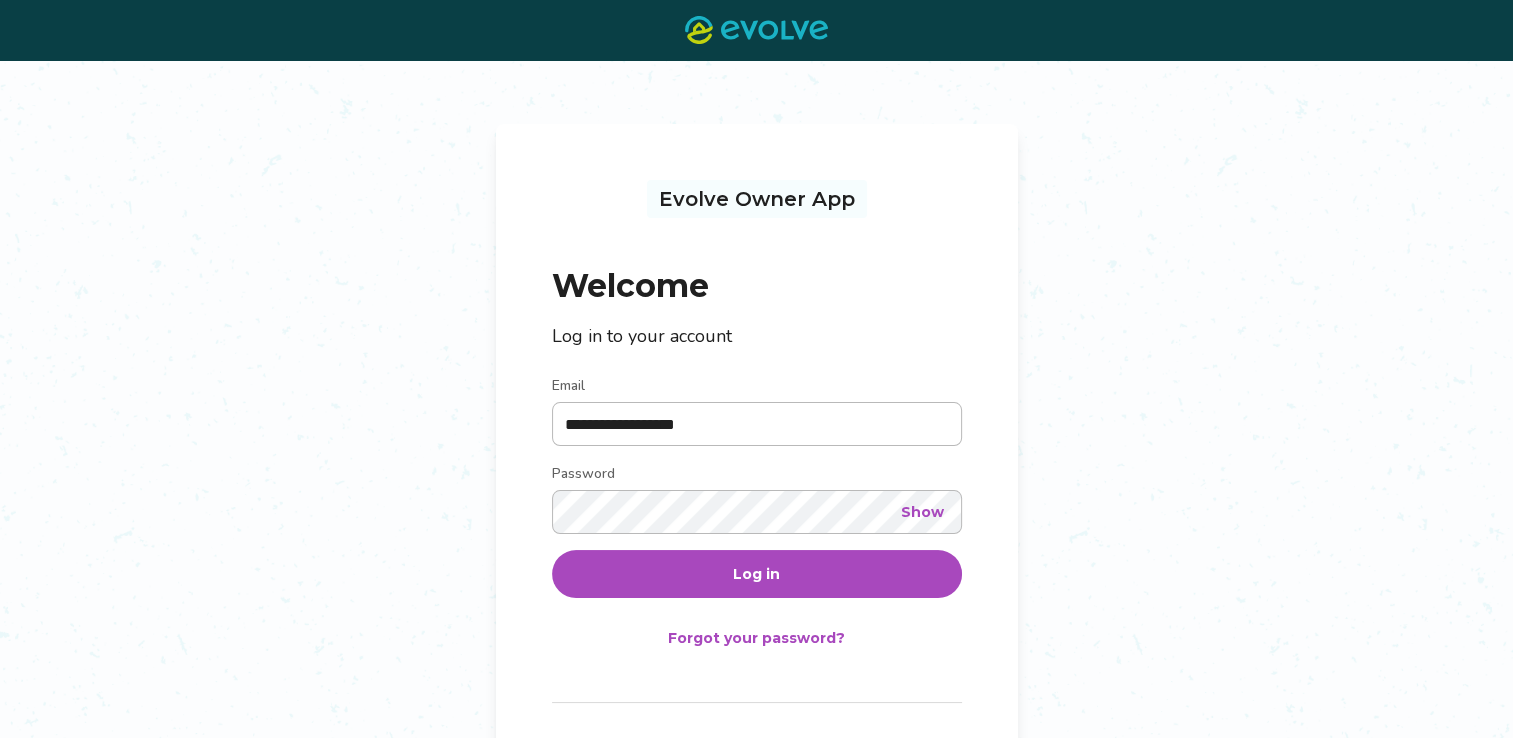 click on "Log in" at bounding box center [757, 574] 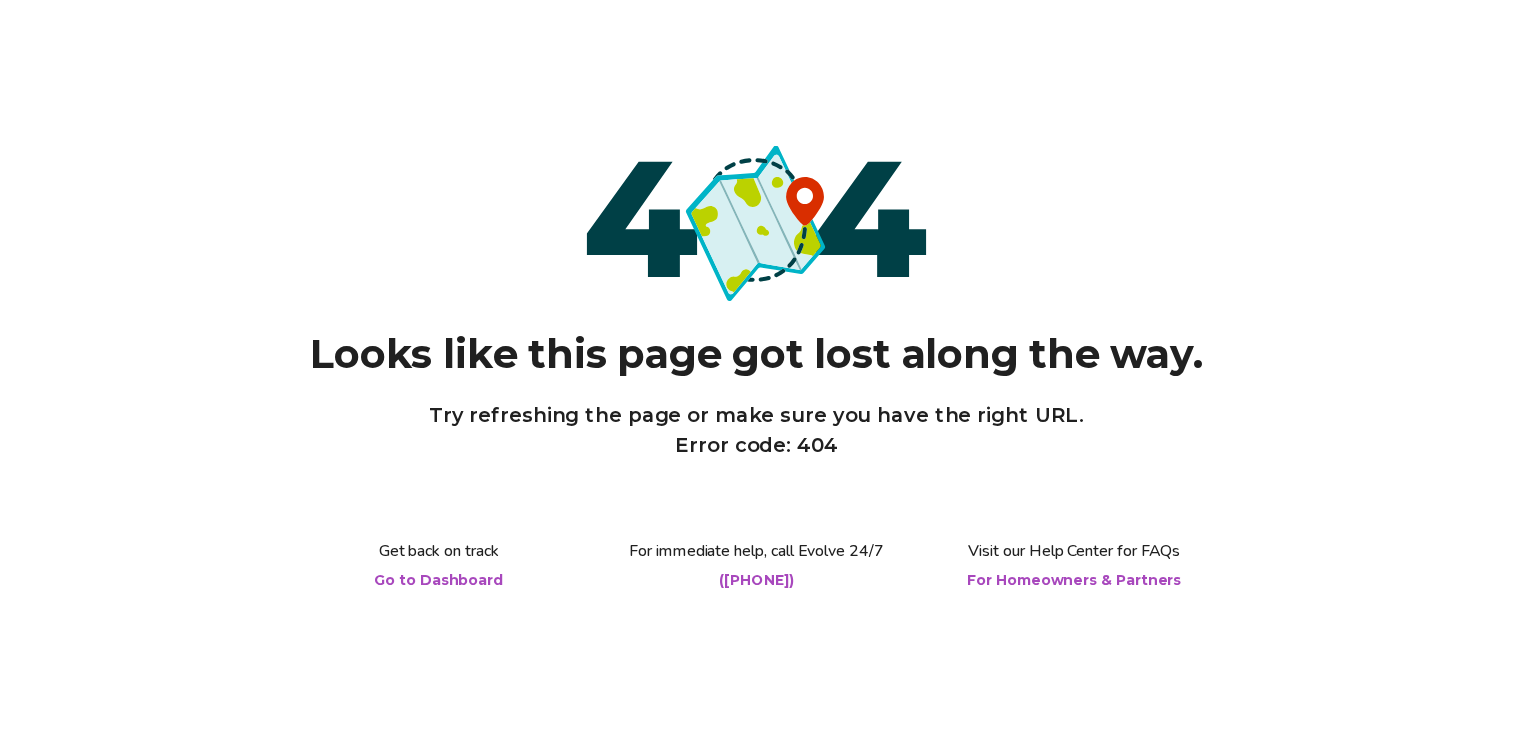 scroll, scrollTop: 0, scrollLeft: 0, axis: both 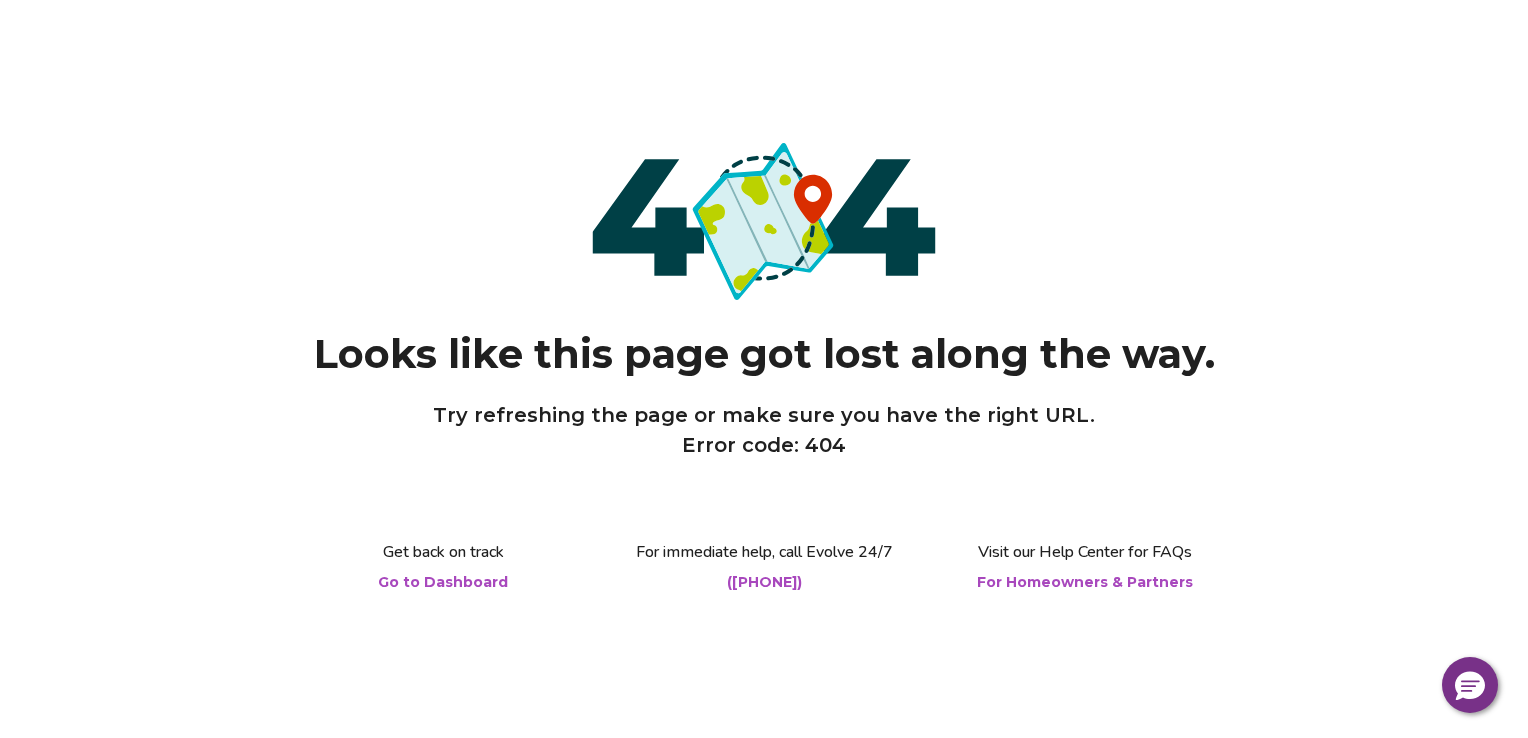 click on "Go to Dashboard" at bounding box center [443, 582] 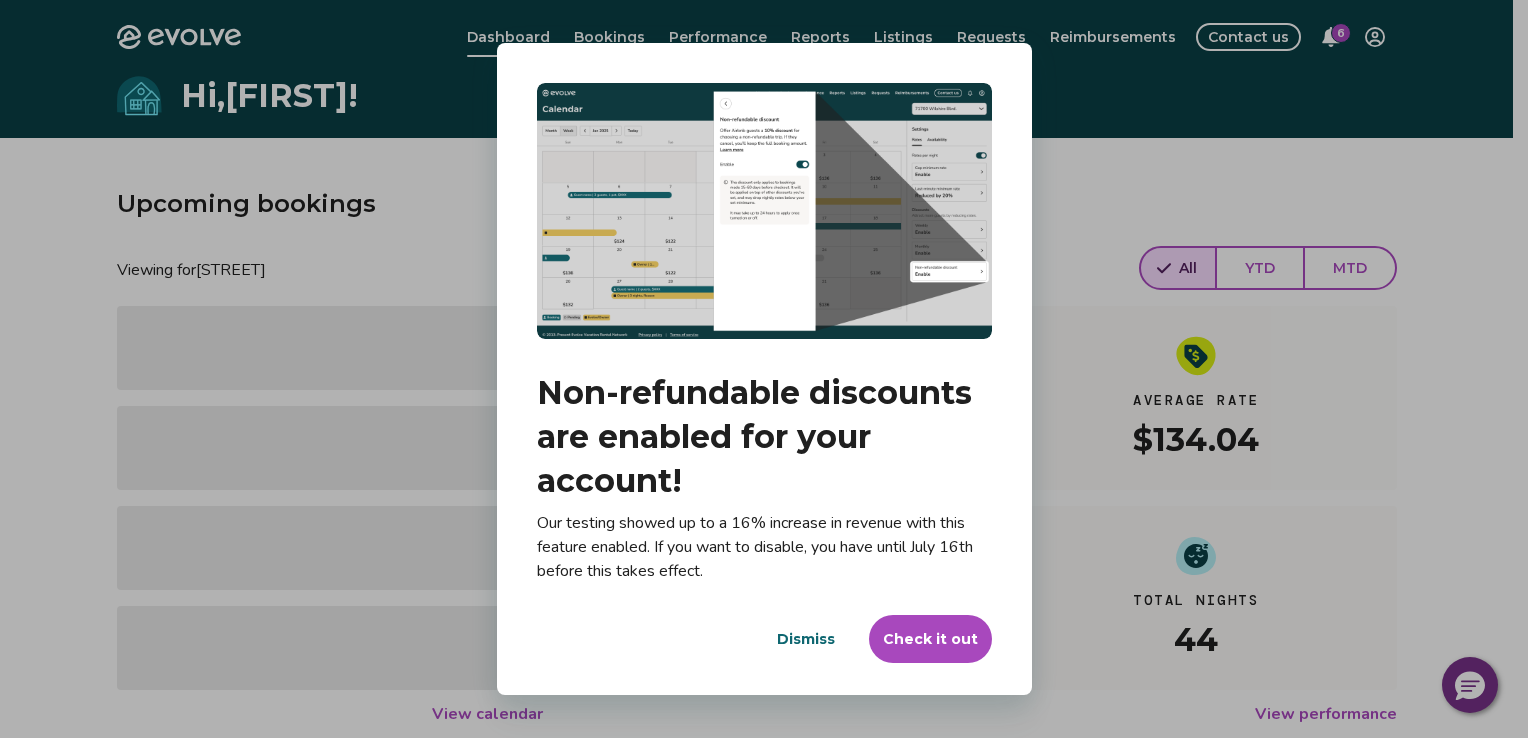 click on "Dismiss" at bounding box center [806, 639] 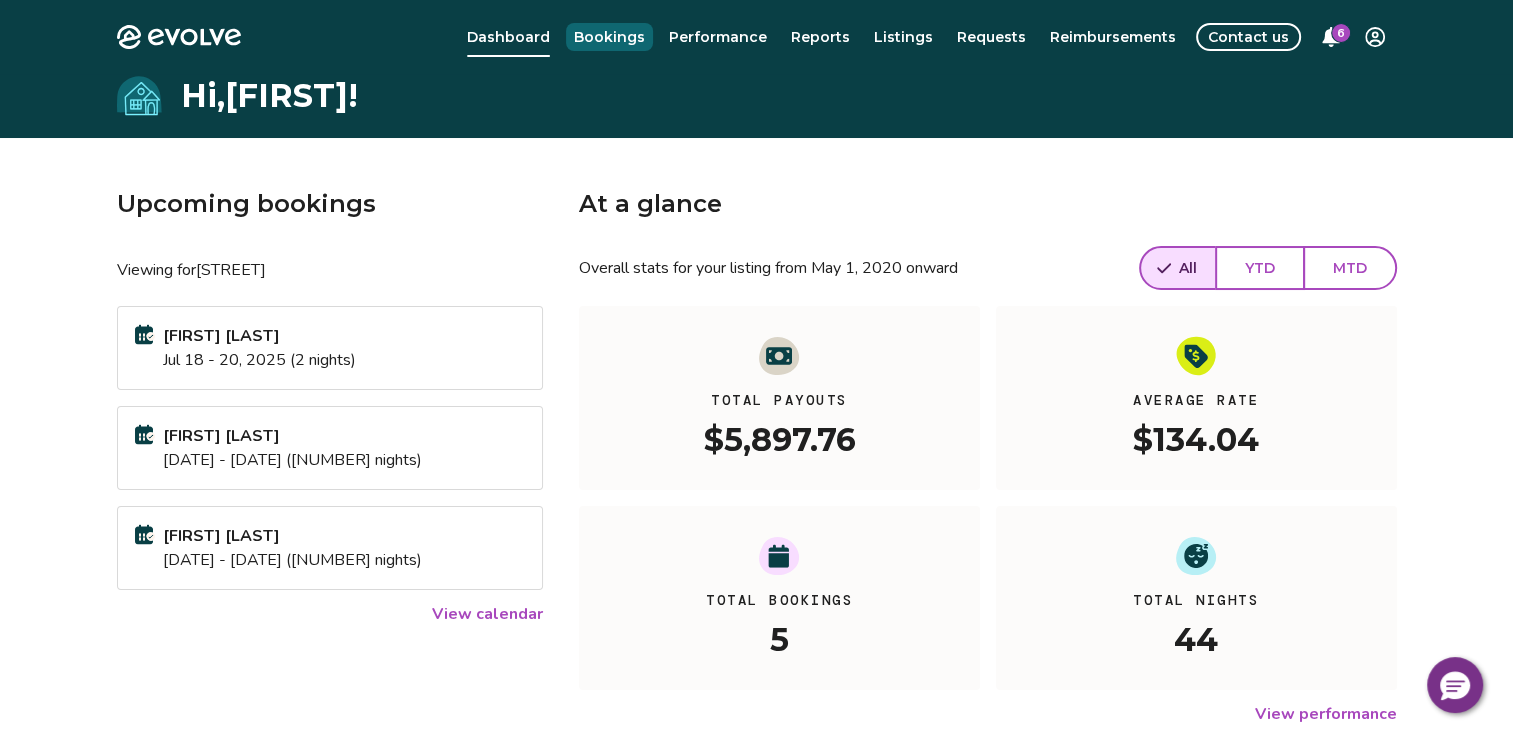 click on "Bookings" at bounding box center [609, 37] 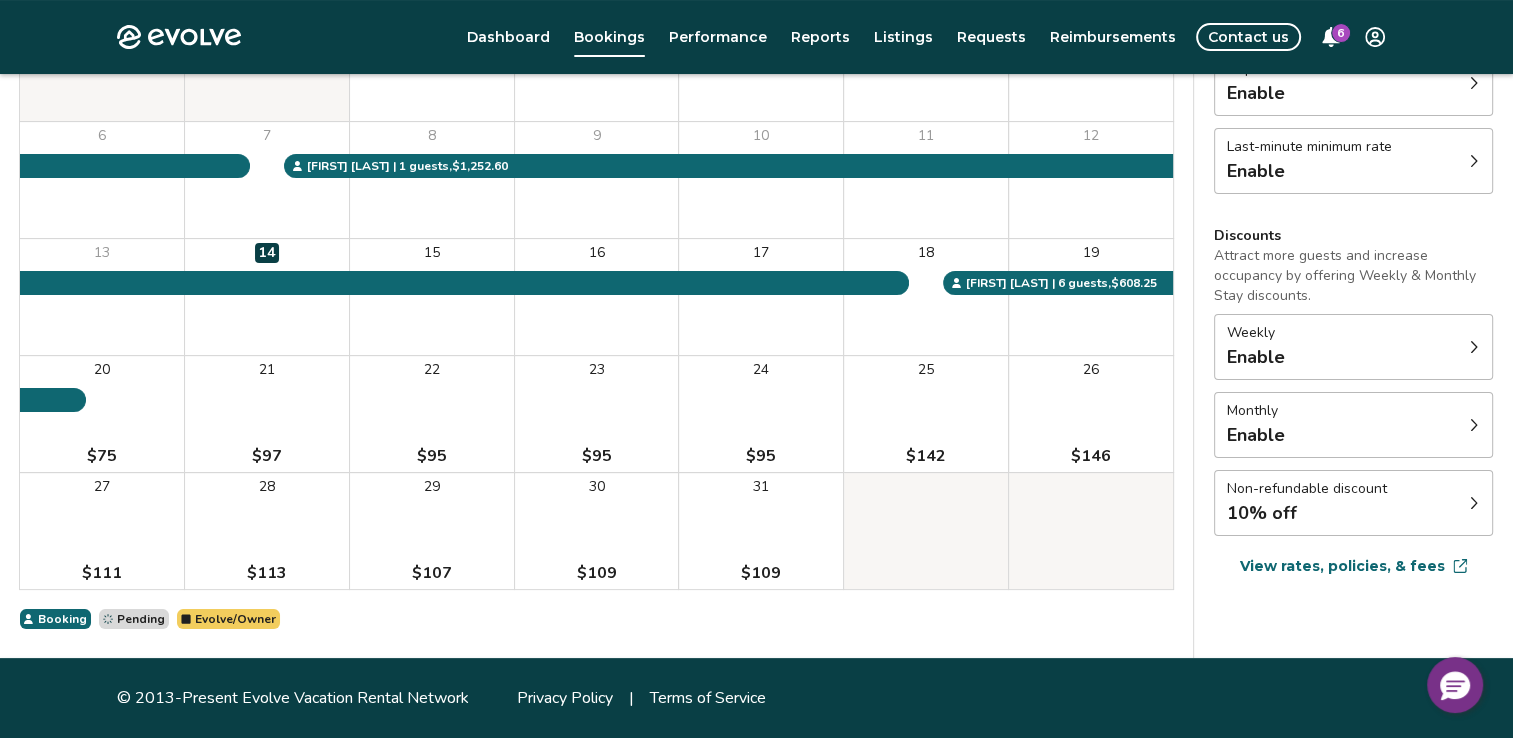 scroll, scrollTop: 196, scrollLeft: 0, axis: vertical 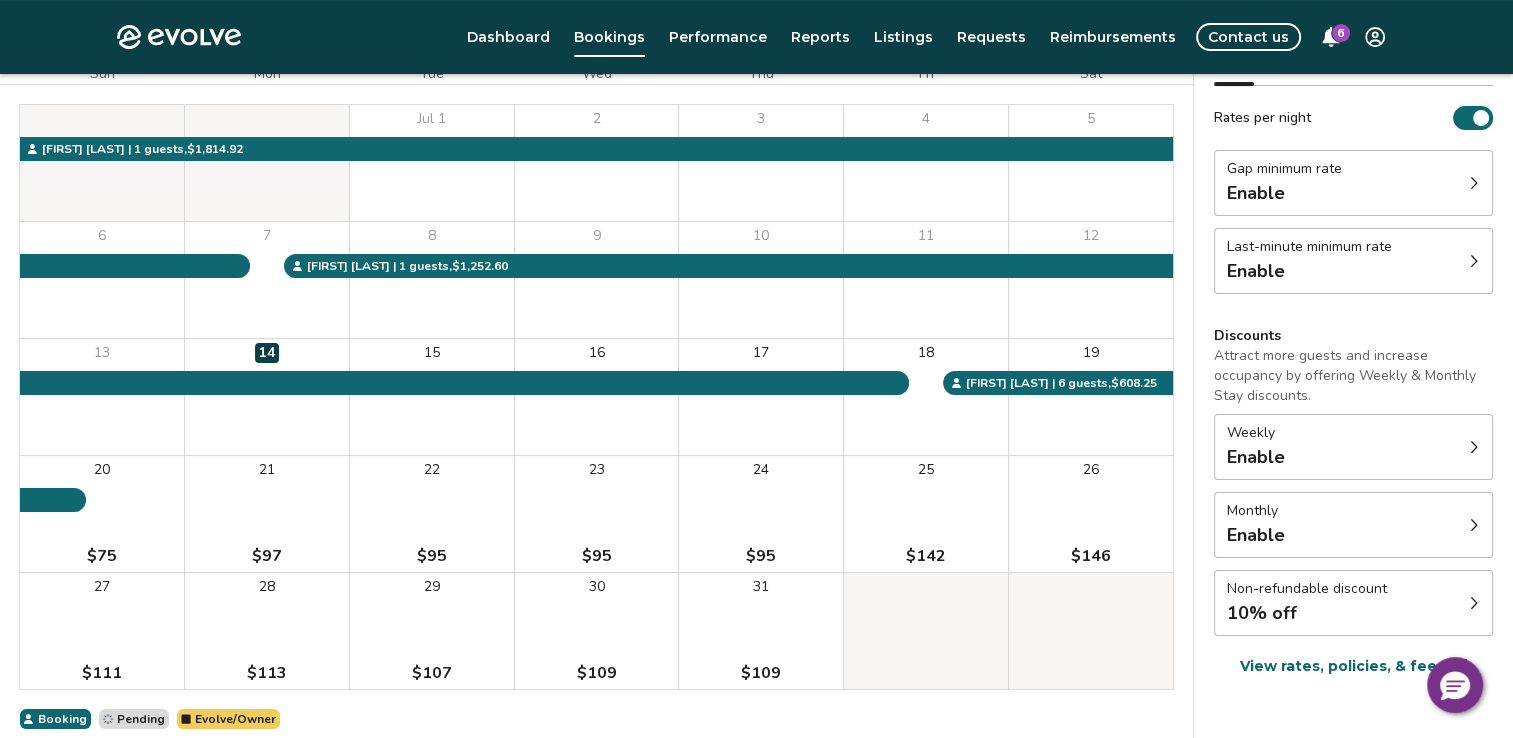 click on "6" at bounding box center (1341, 33) 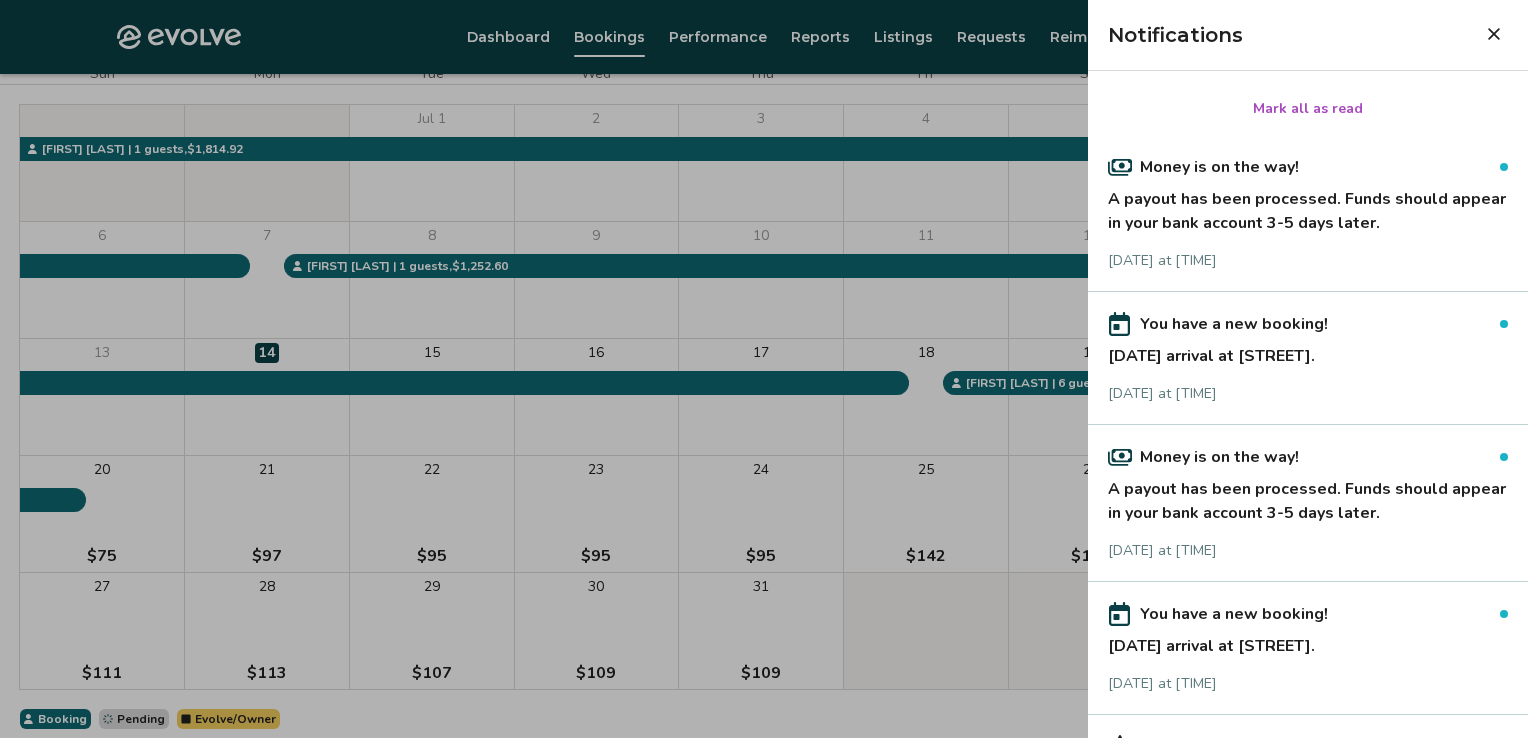 click at bounding box center (1494, 34) 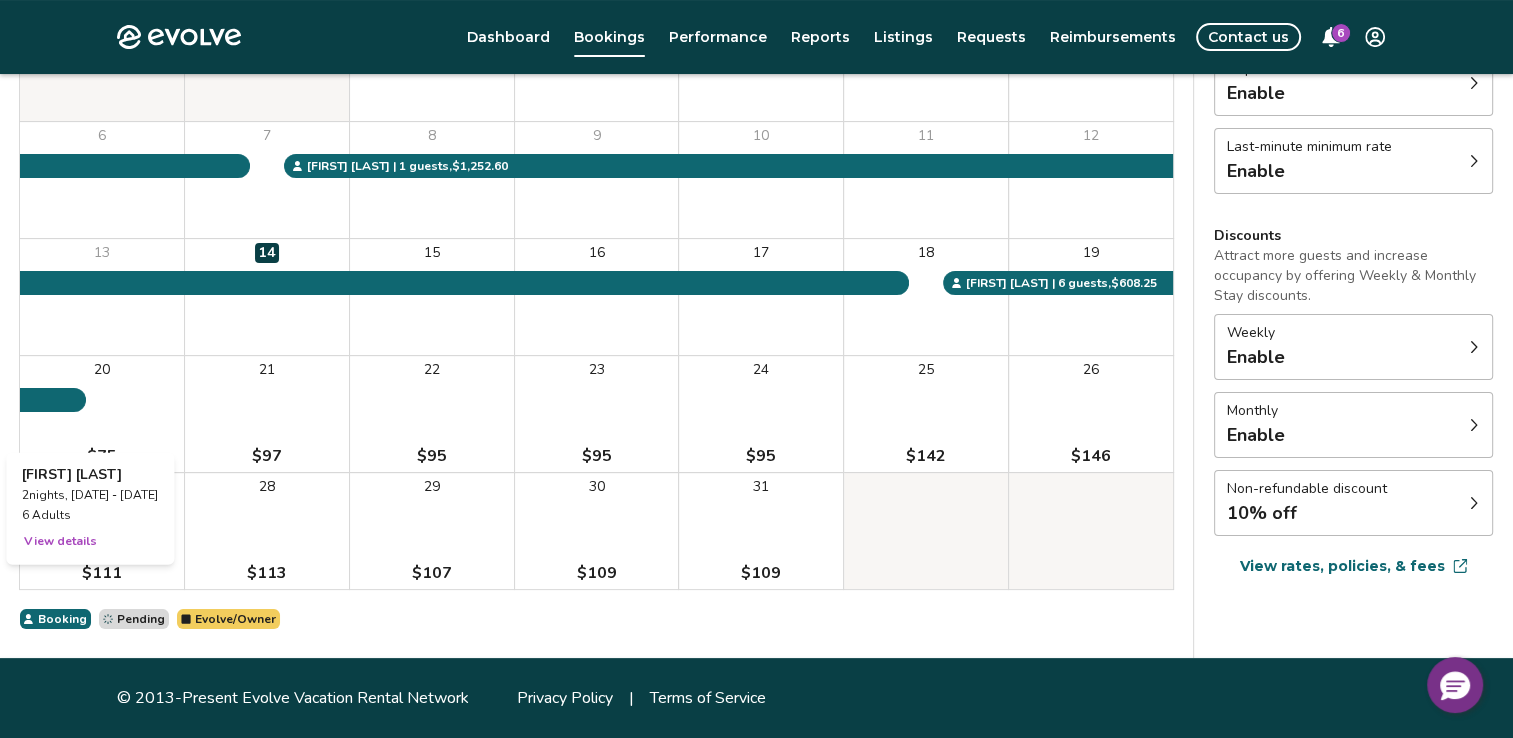 scroll, scrollTop: 0, scrollLeft: 0, axis: both 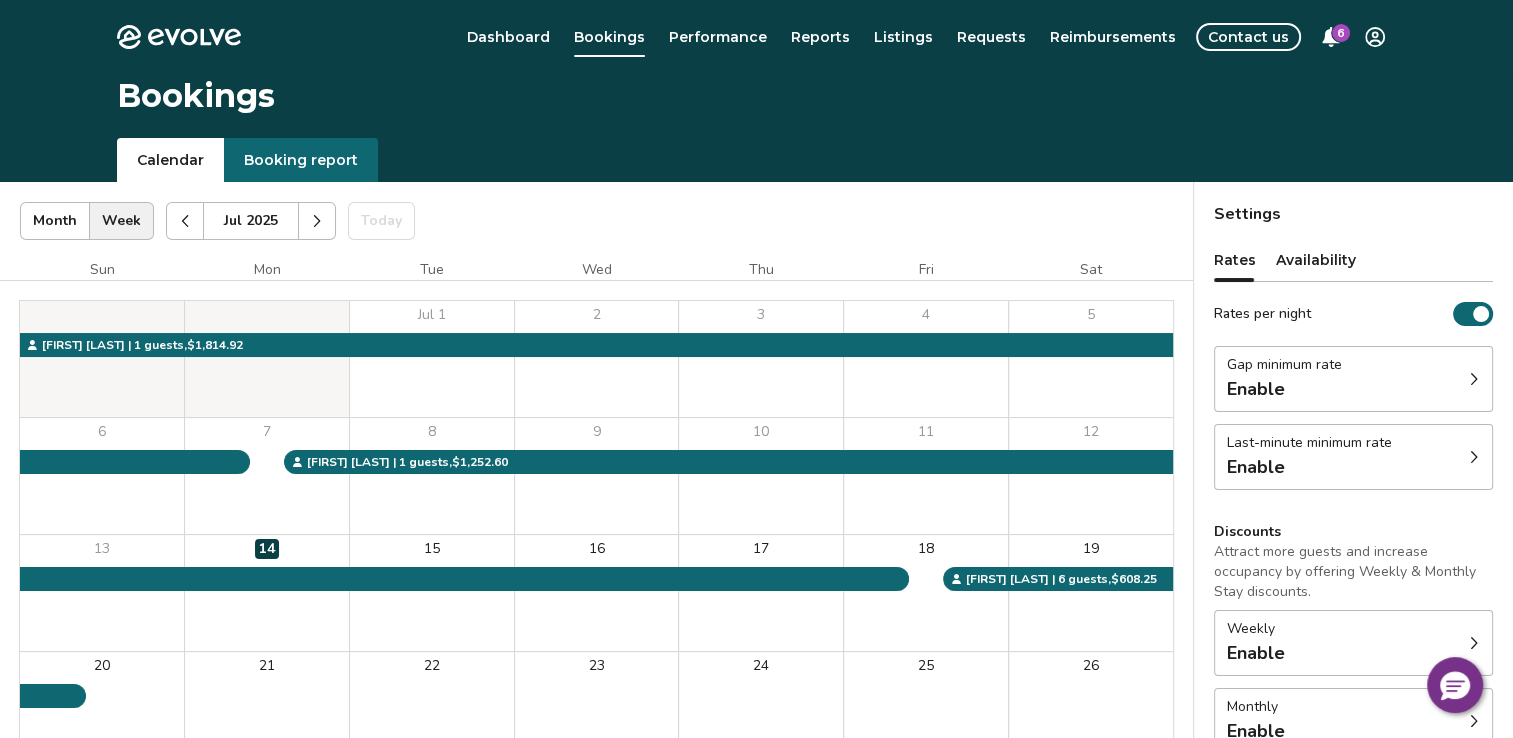click 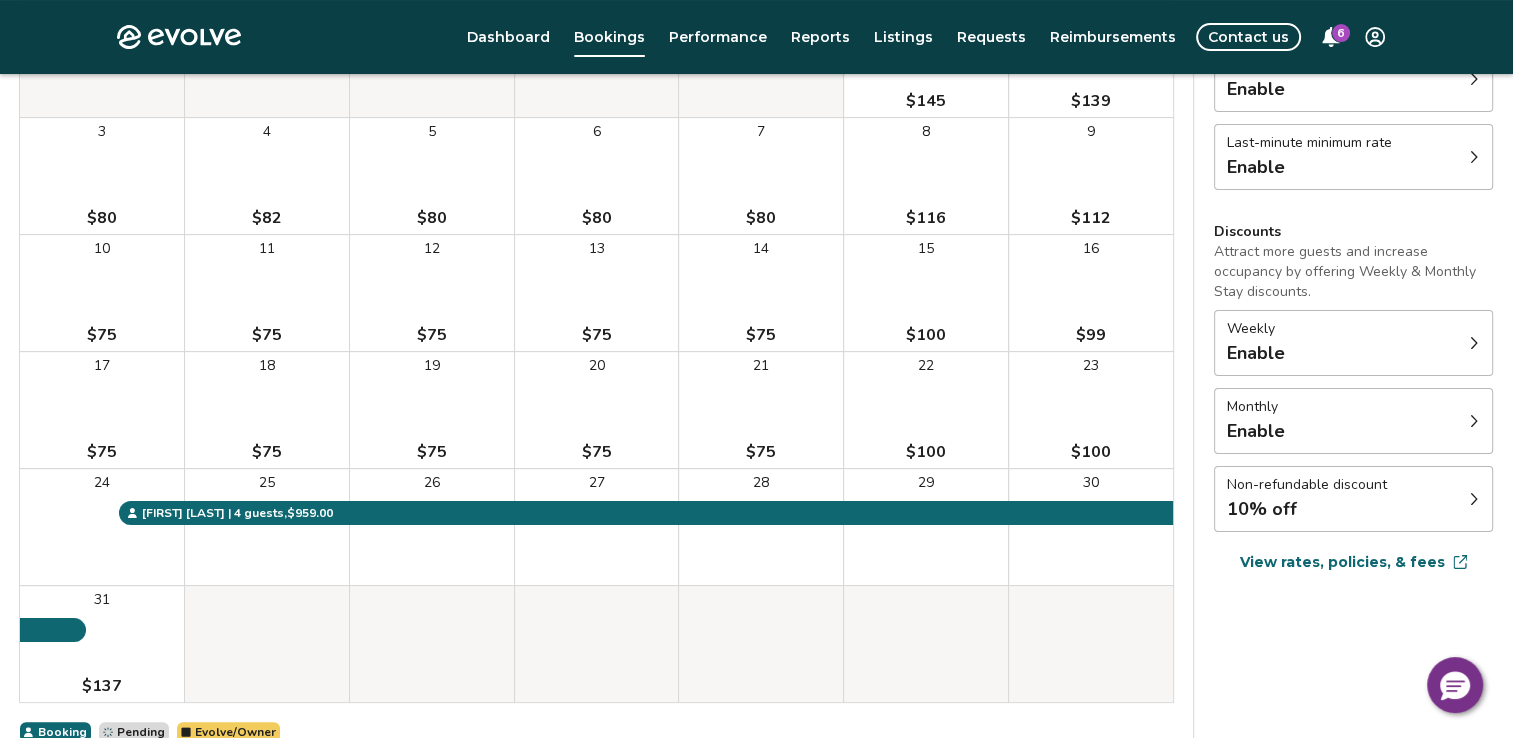scroll, scrollTop: 0, scrollLeft: 0, axis: both 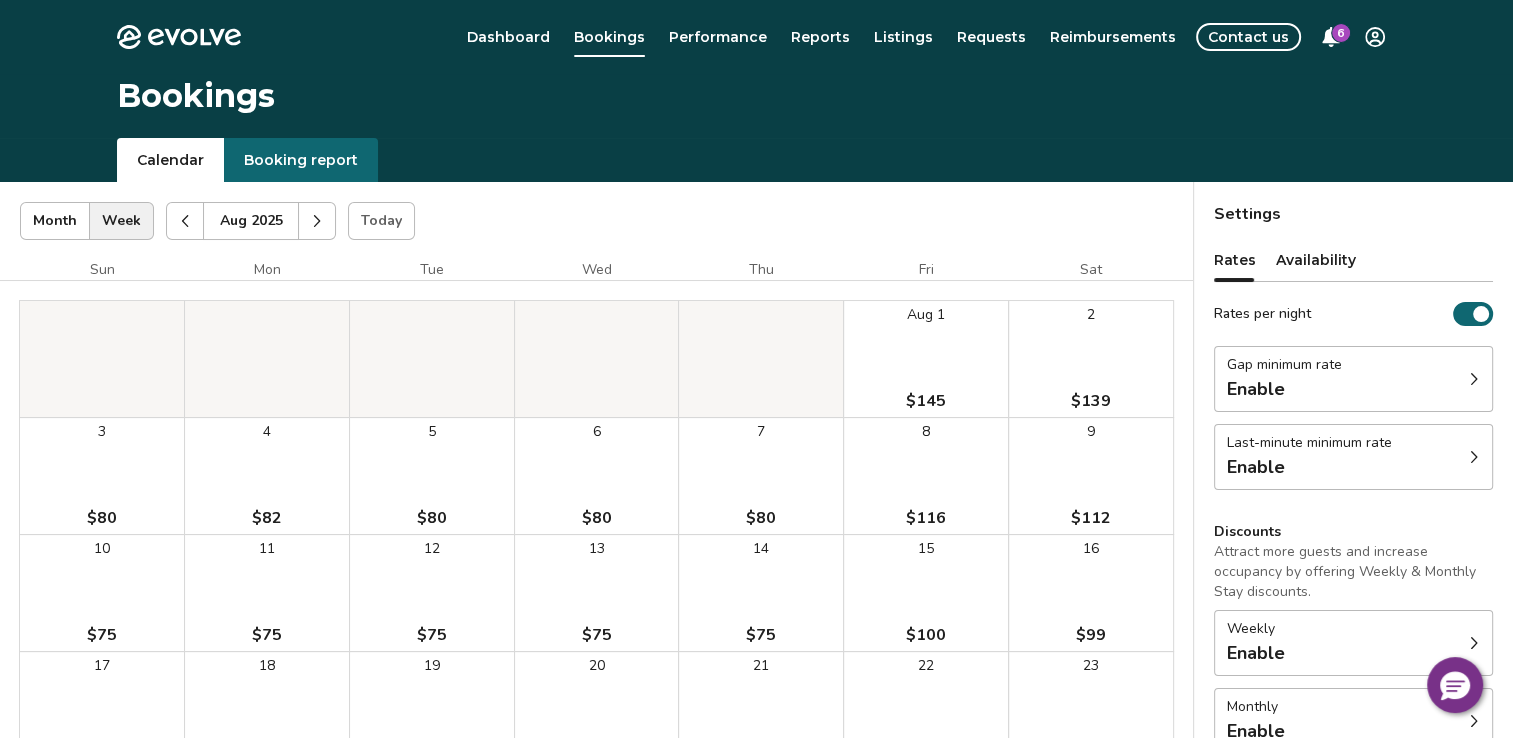 click at bounding box center [185, 221] 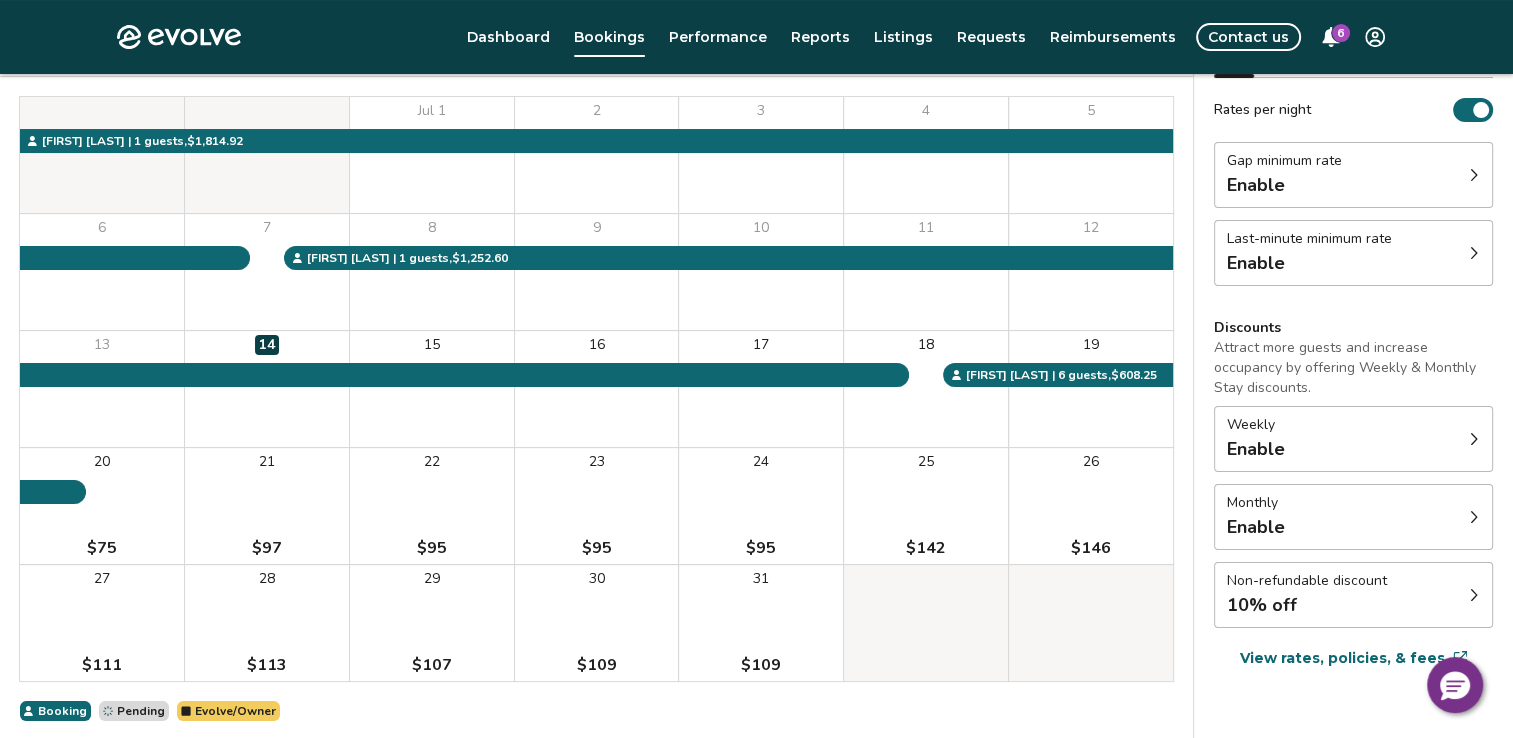 scroll, scrollTop: 0, scrollLeft: 0, axis: both 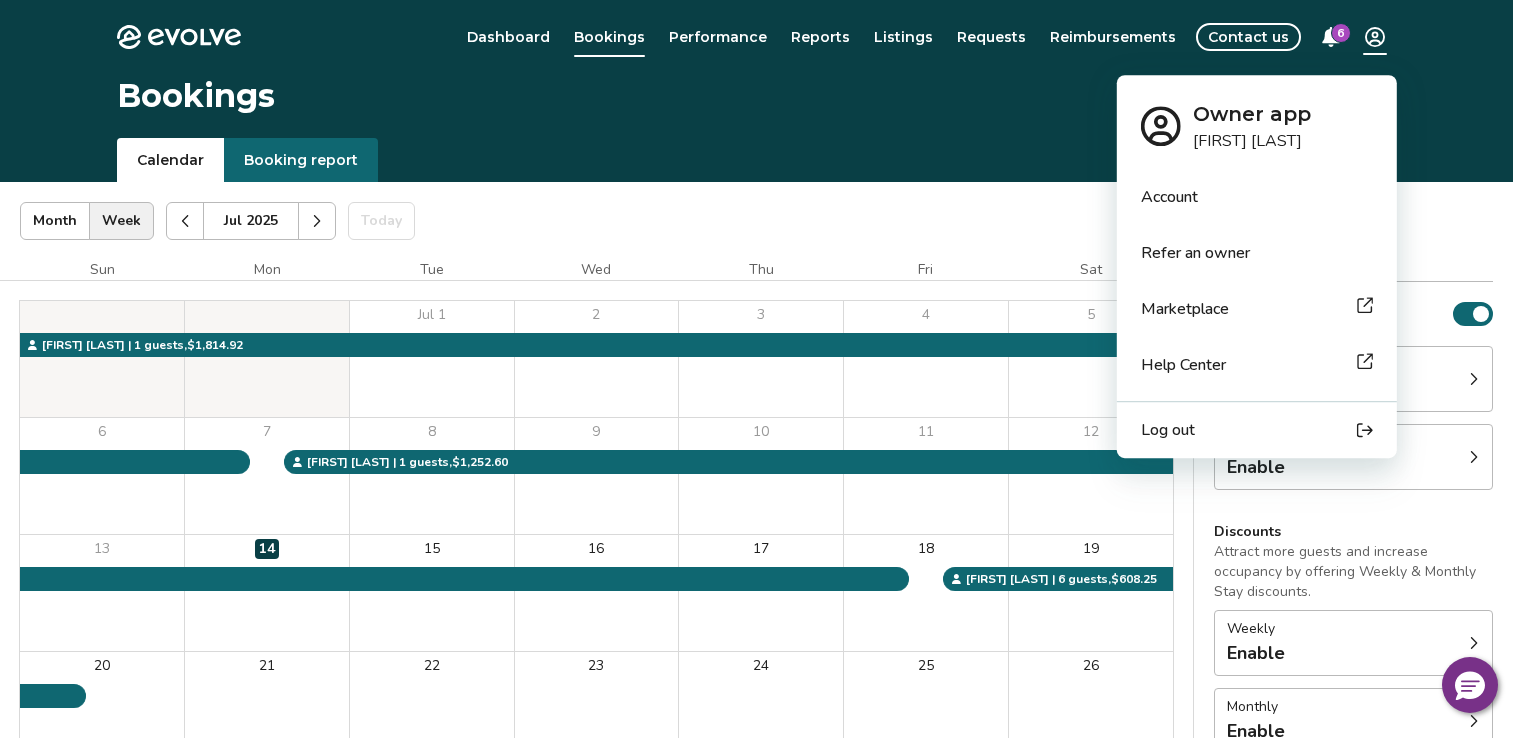 click on "Evolve Dashboard Bookings Performance Reports Listings Requests Reimbursements Contact us 6 Bookings Calendar Booking report Jul 2025  | Views Month Week Jul 2025 Today Settings 514 J H Crews Cir Jul 2025 Sun Mon Tue Wed Thu Fri Sat Jul 1 2 3 4 5 6 7 8 9 10 11 12 13 14 15 16 17 18 19 20 $75 21 $97 22 $95 23 $95 24 $95 25 $142 26 $146 27 $111 28 $113 29 $107 30 $109 31 $109 Tyrone C. | 6 guests ,  $608.25 John R. | 1 guests ,  $1,814.92 Kerry M. | 1 guests ,  $1,252.60 Booking Pending Evolve/Owner Settings Rates Availability Rates per night Gap minimum rate Enable Last-minute minimum rate Enable Discounts Attract more guests and increase occupancy by offering Weekly & Monthly Stay discounts. Weekly Enable Monthly Enable Non-refundable discount 10% off View rates, policies, & fees Gap minimum rate Reduce your minimum rate by 20%  to help fill nights between bookings  (Fridays and Saturdays excluded). Enable Once enabled, the % off may take up to 24 hours to activate and will stay active until you disable." at bounding box center (764, 517) 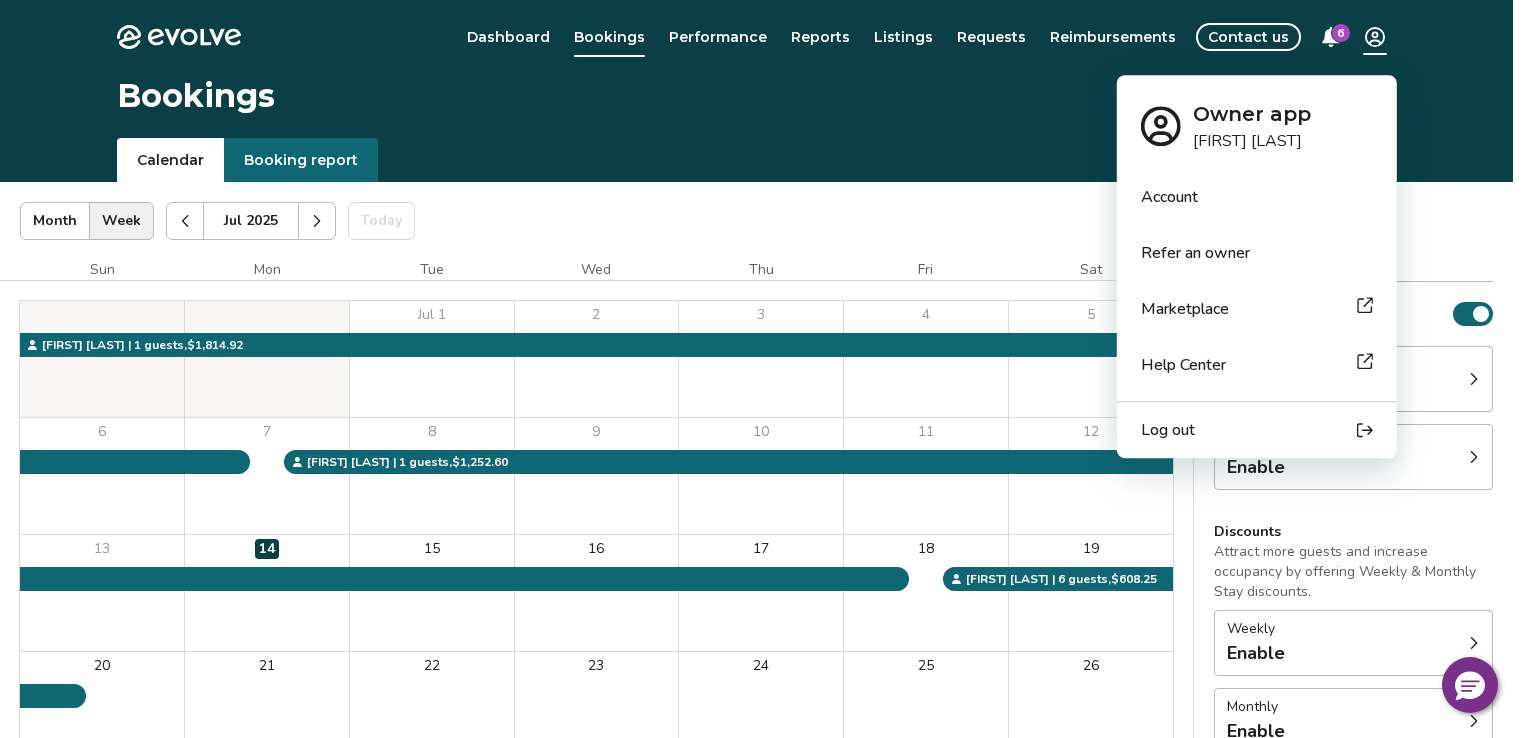 click on "Log out" at bounding box center [1168, 430] 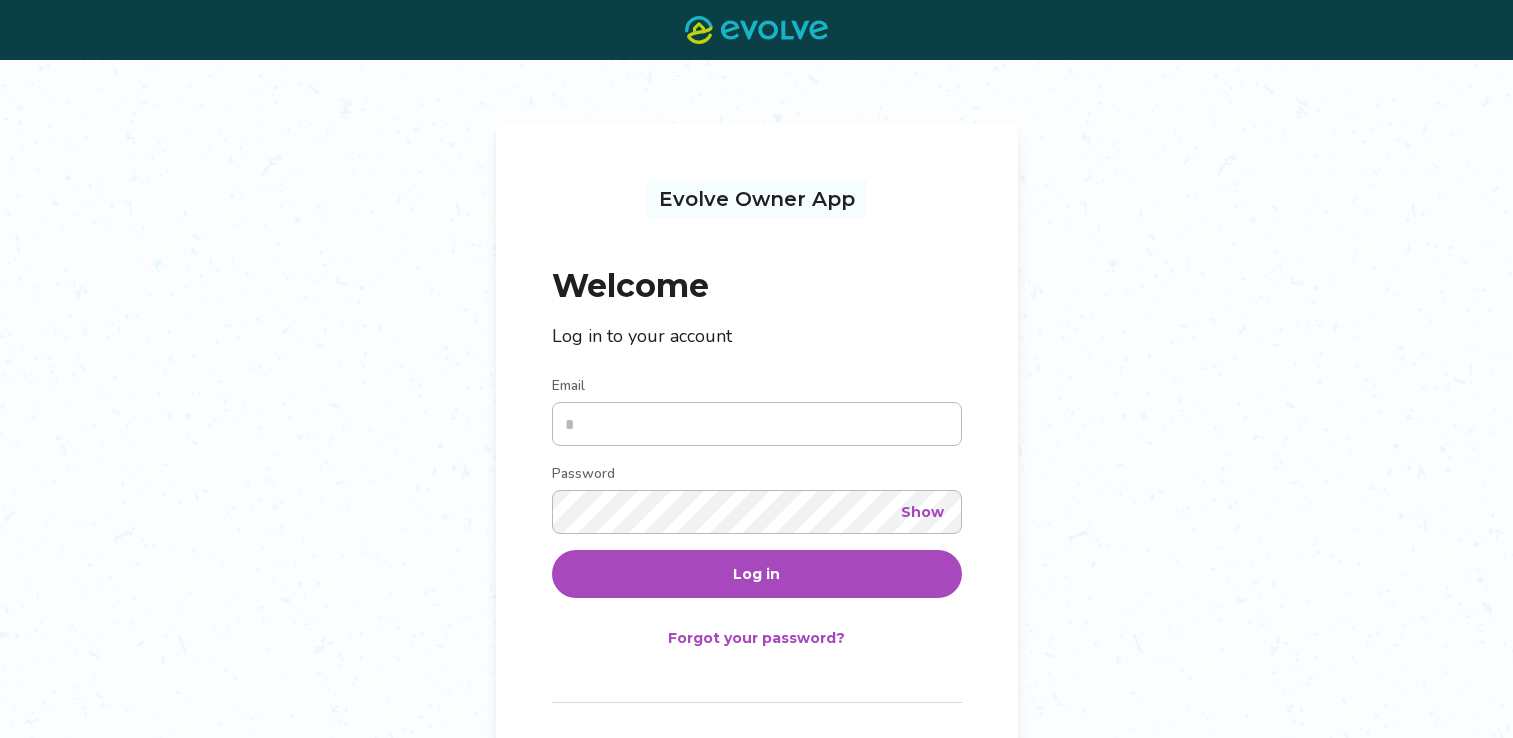 scroll, scrollTop: 0, scrollLeft: 0, axis: both 